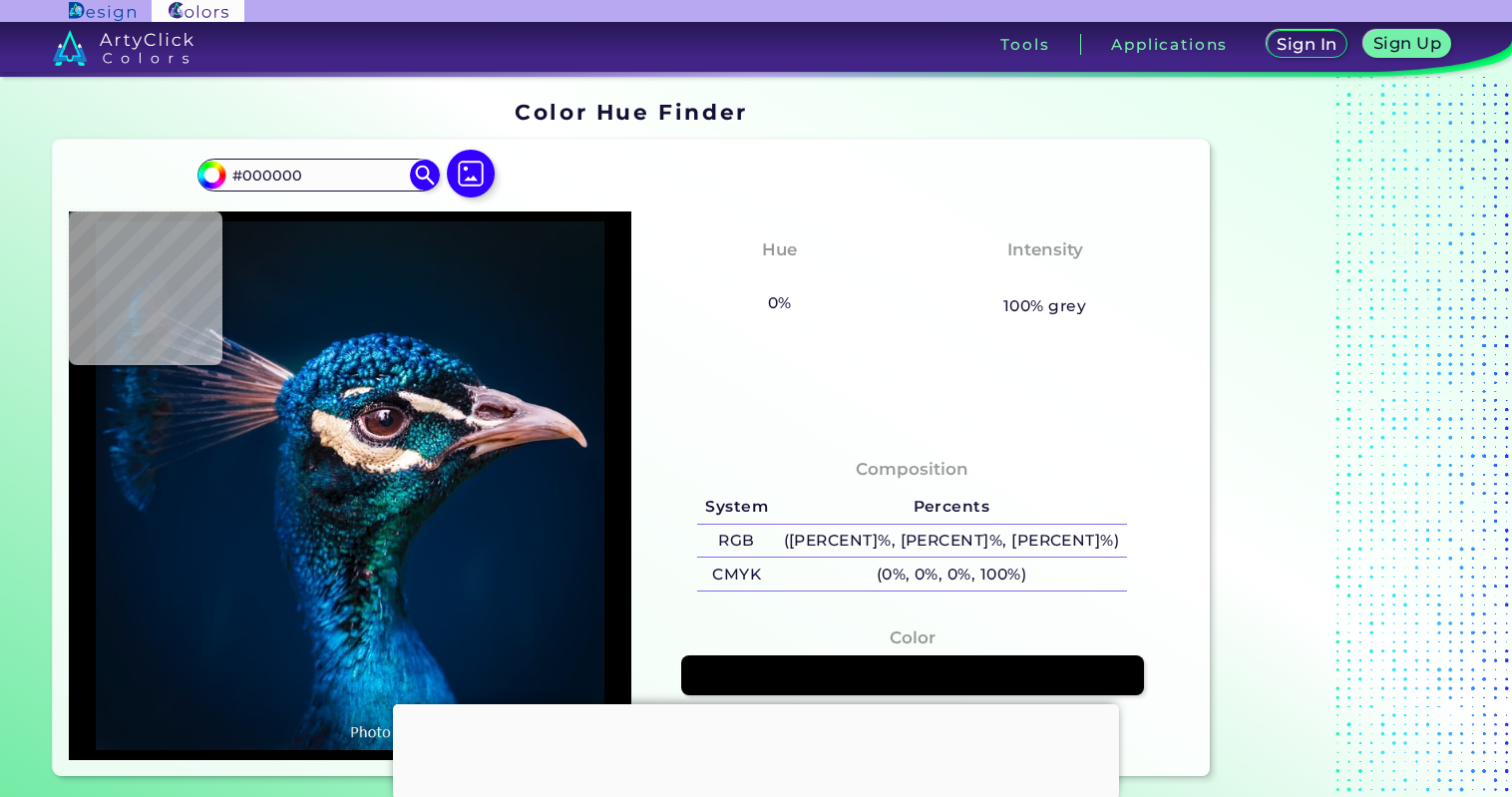 scroll, scrollTop: 0, scrollLeft: 0, axis: both 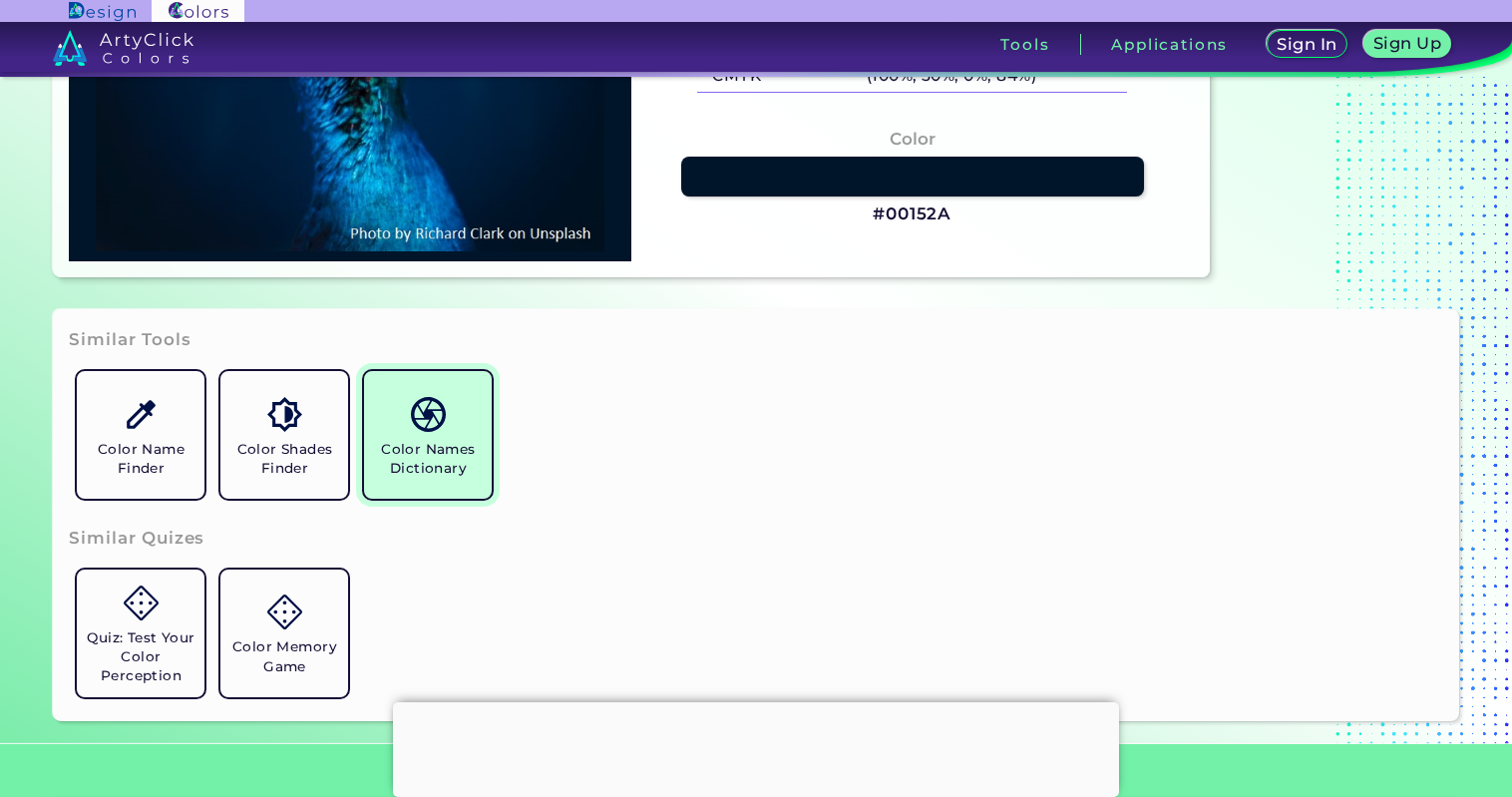 click on "Color Names Dictionary" at bounding box center (428, 459) 